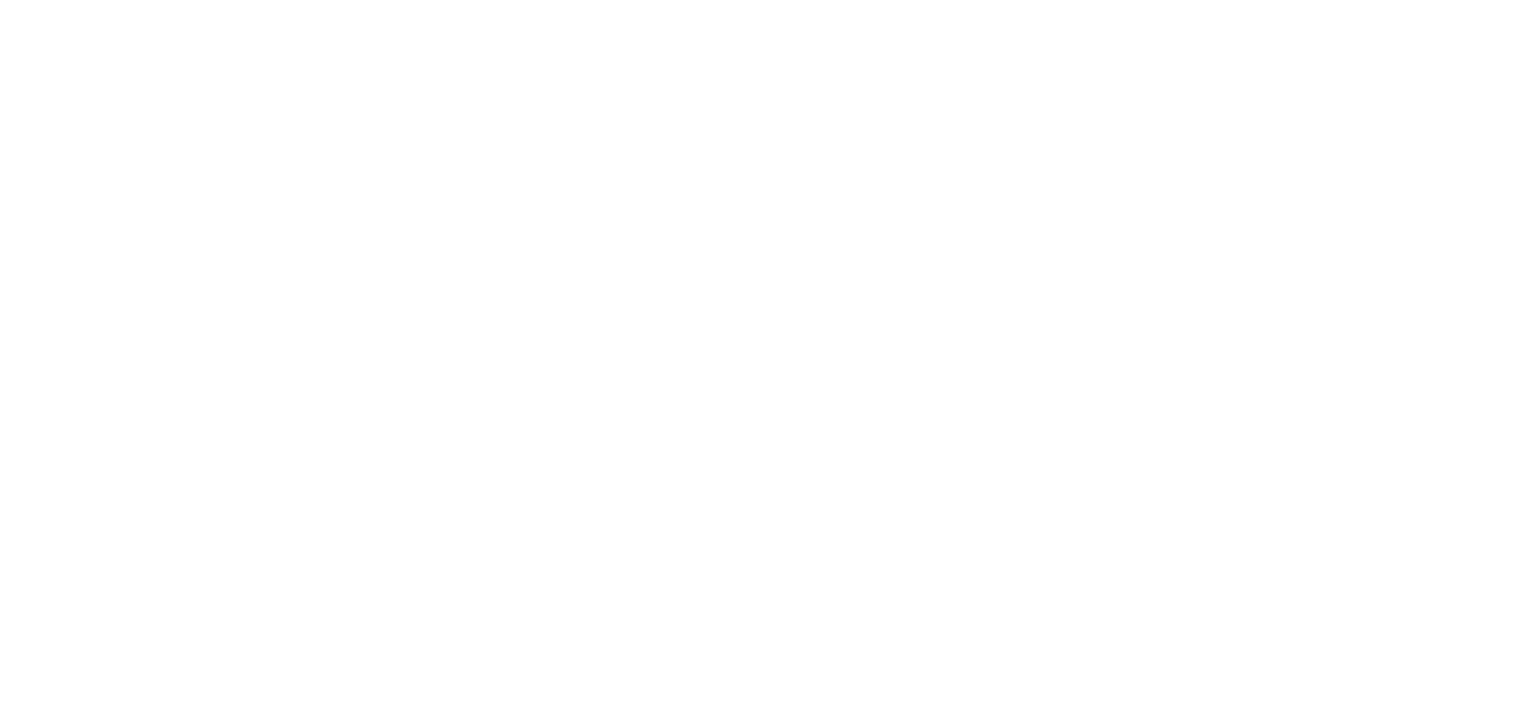 scroll, scrollTop: 0, scrollLeft: 0, axis: both 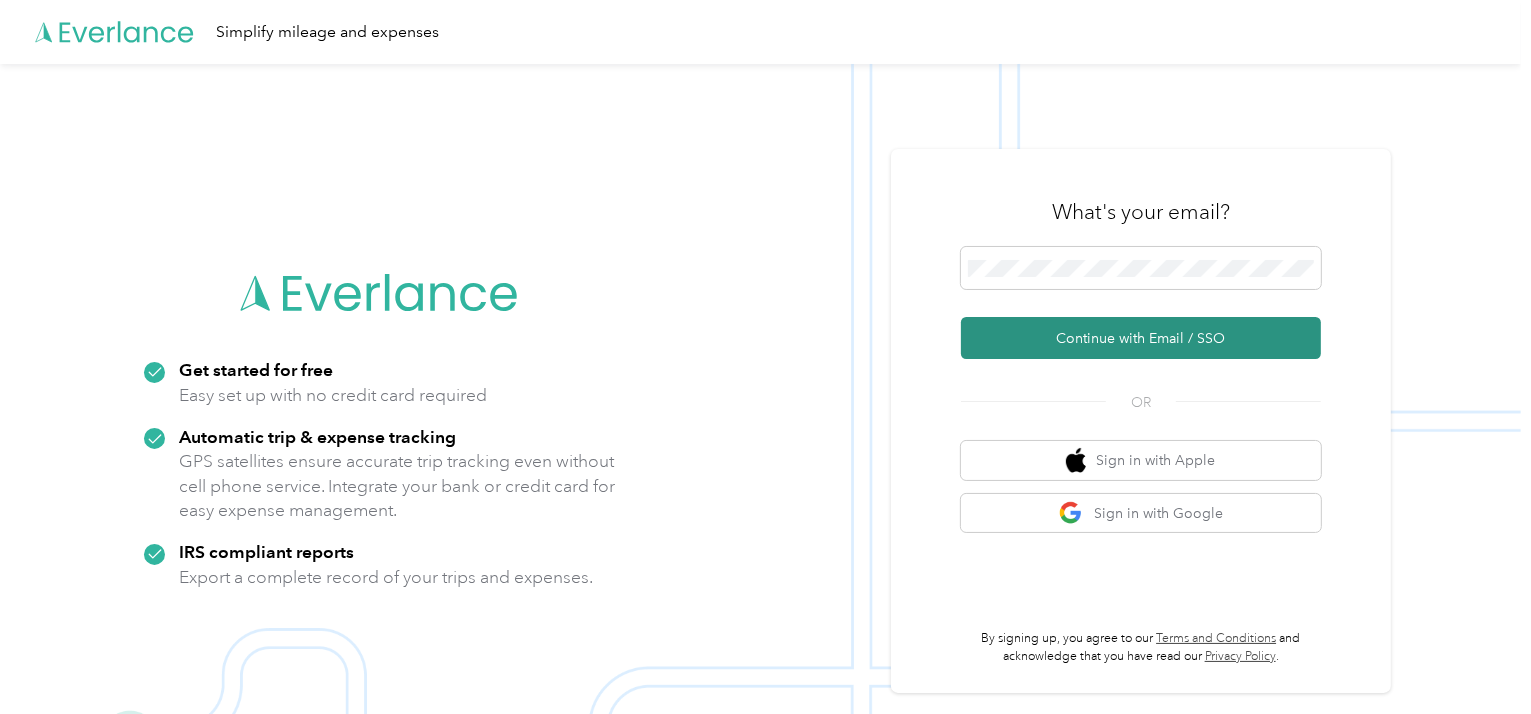 click on "Continue with Email / SSO" at bounding box center [1141, 338] 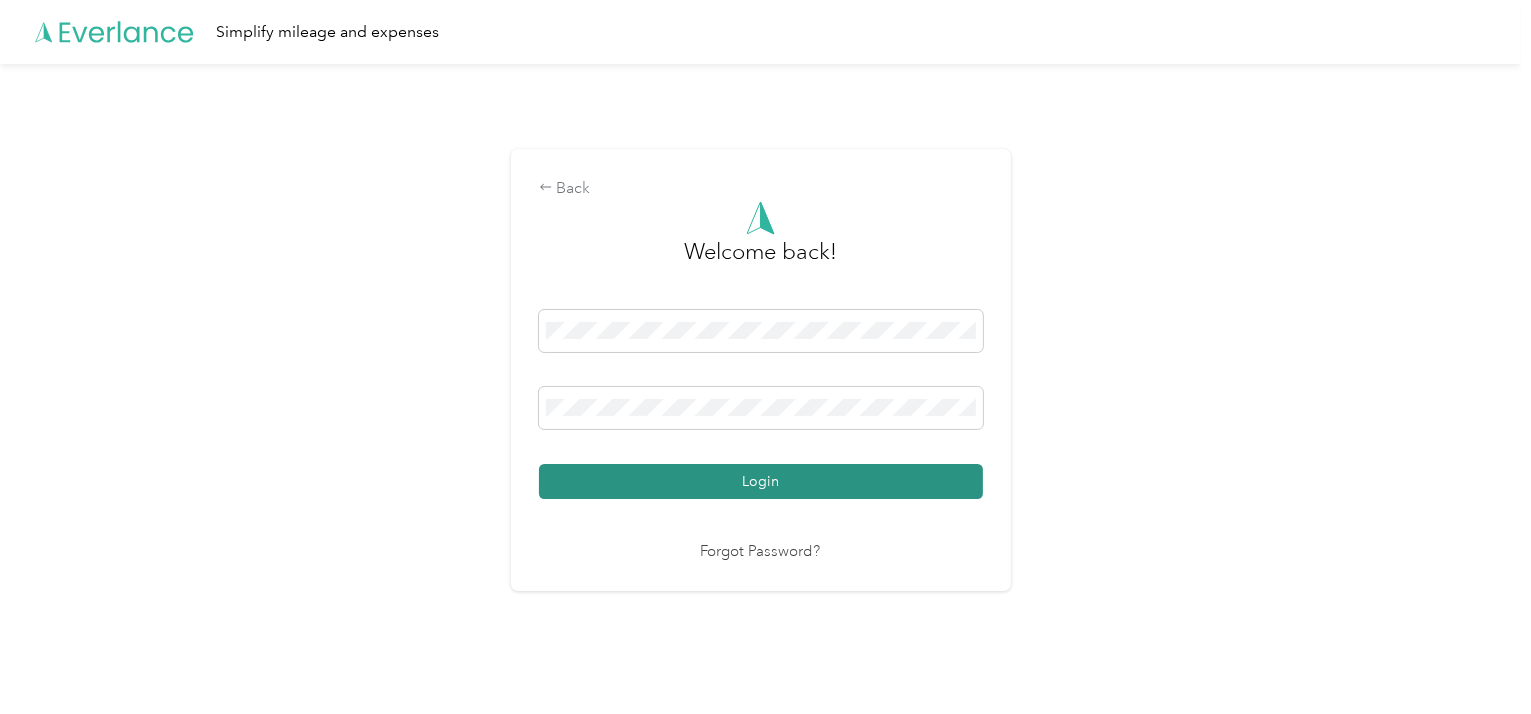 click on "Login" at bounding box center [761, 481] 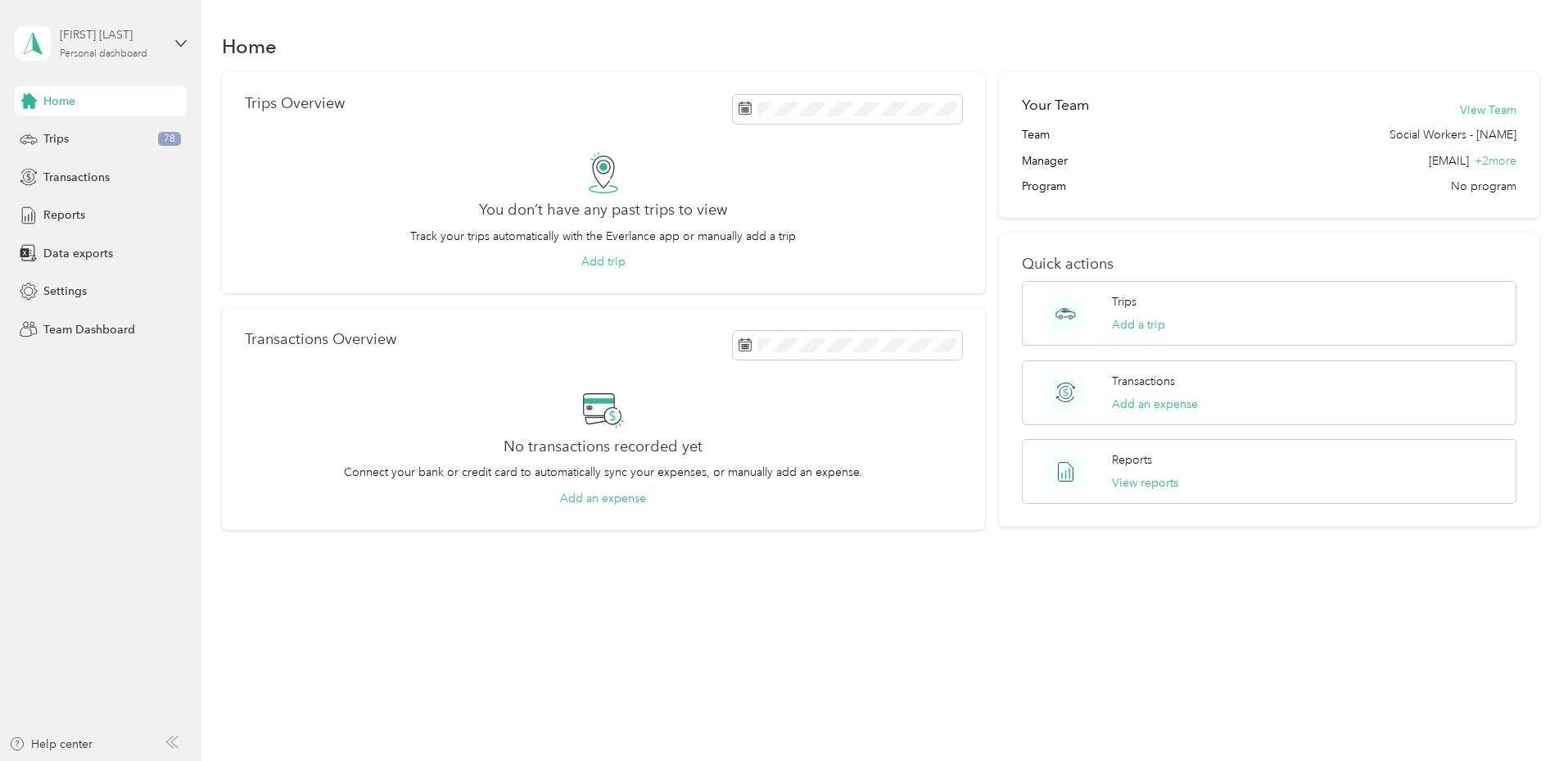 click on "[FIRST] [LAST] Personal dashboard" at bounding box center (111, 43) 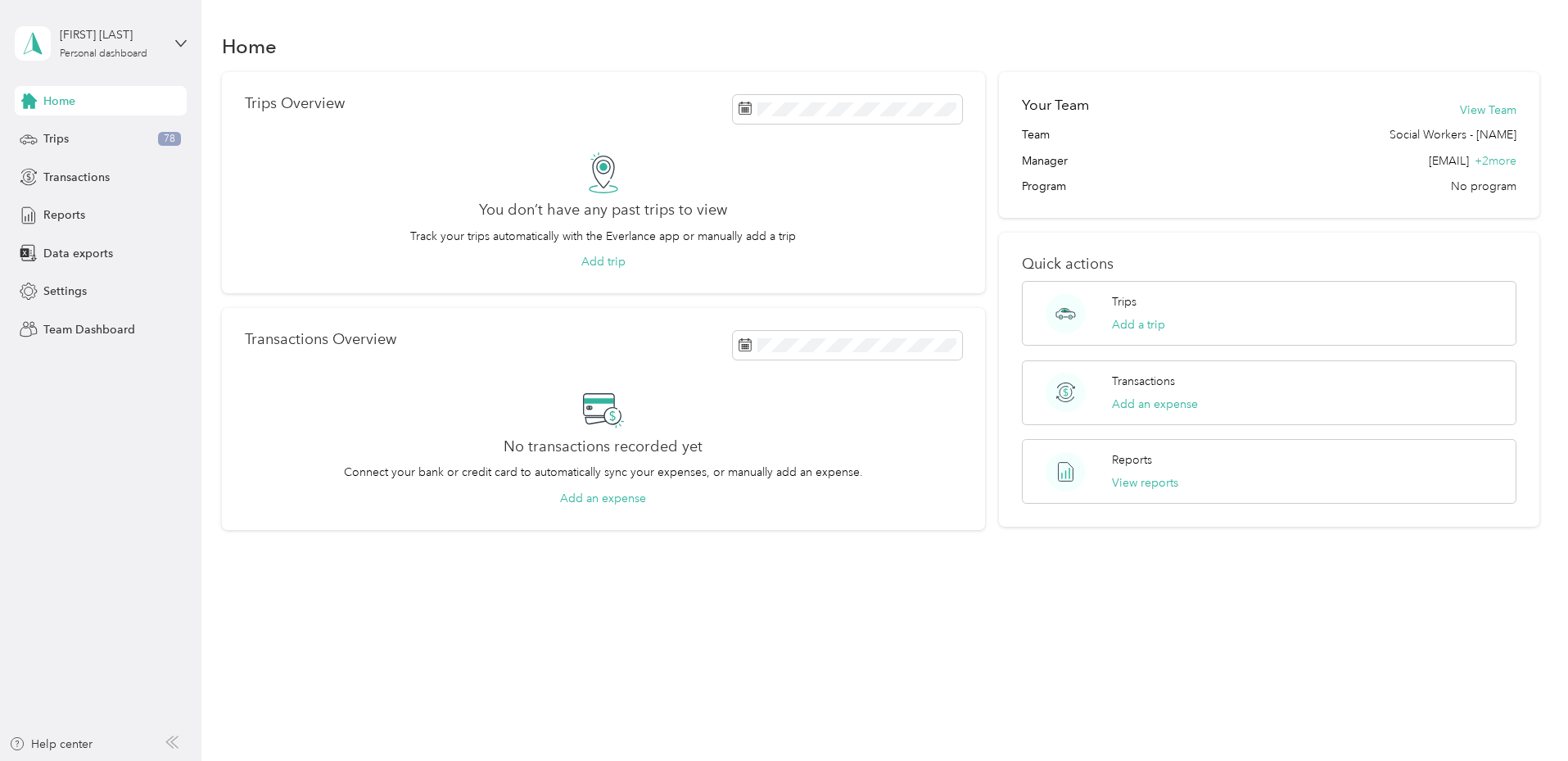 click on "Team dashboard" at bounding box center (139, 134) 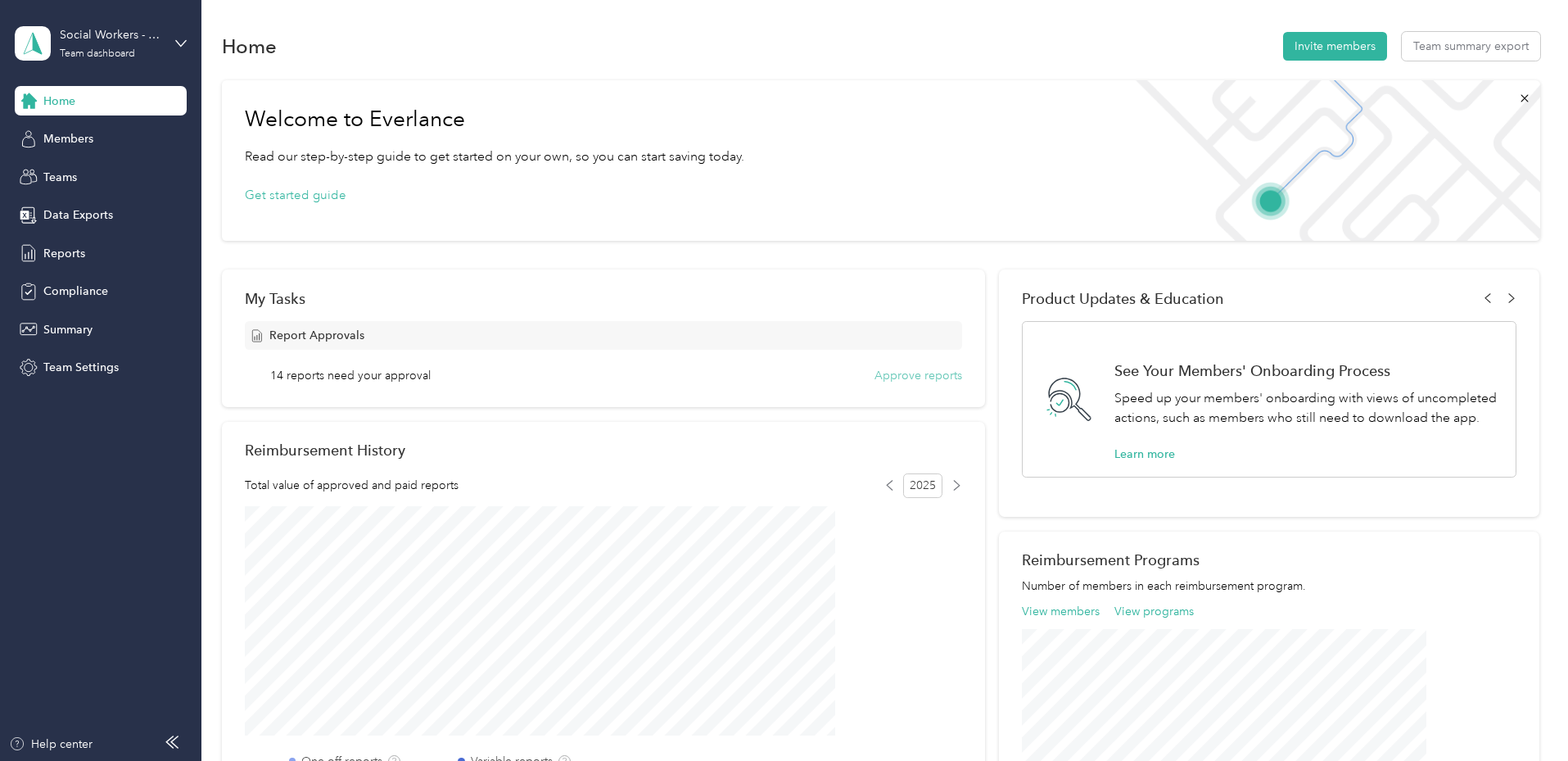 click on "Approve reports" at bounding box center [918, 375] 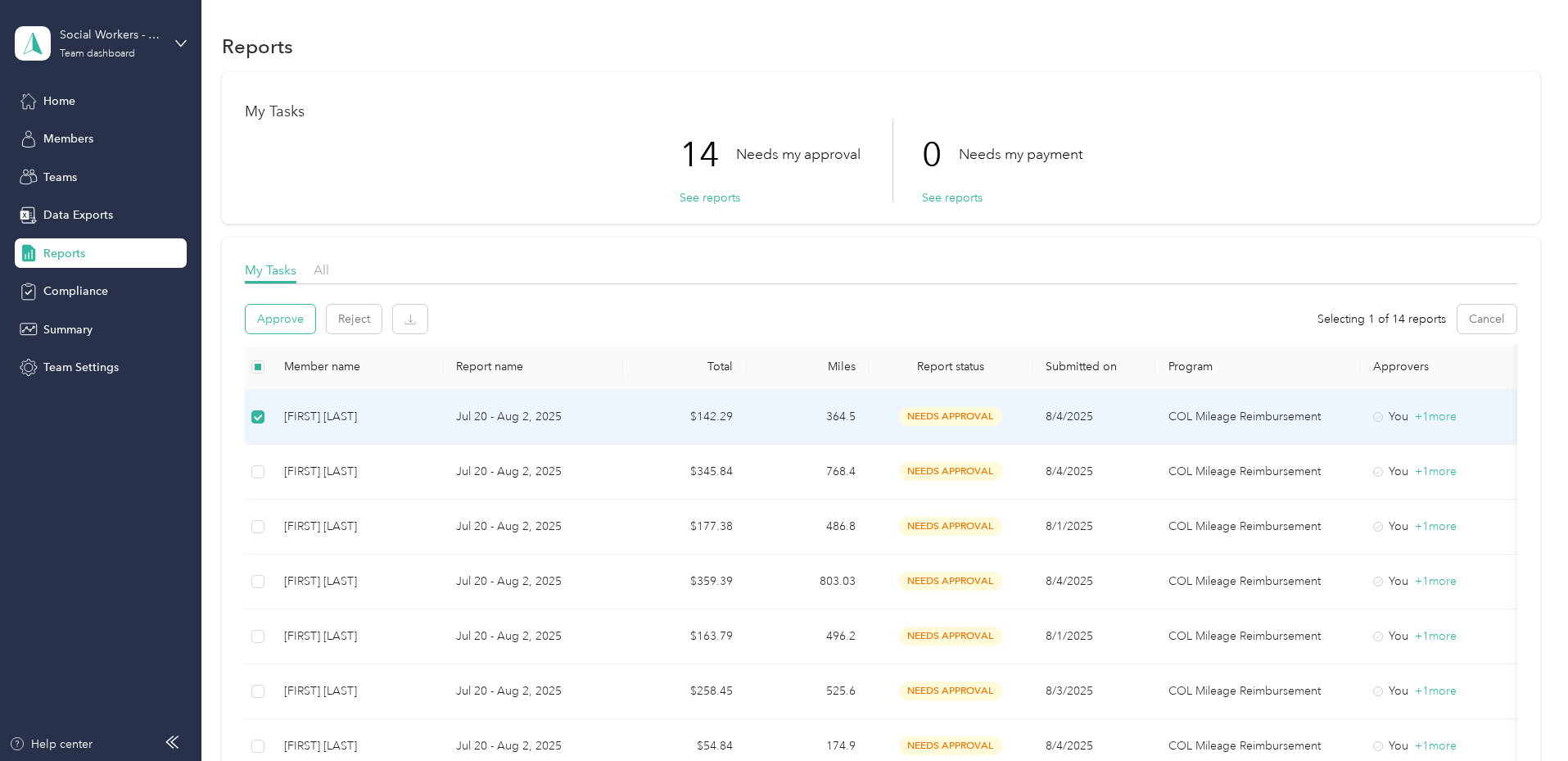 click on "Approve" at bounding box center (280, 319) 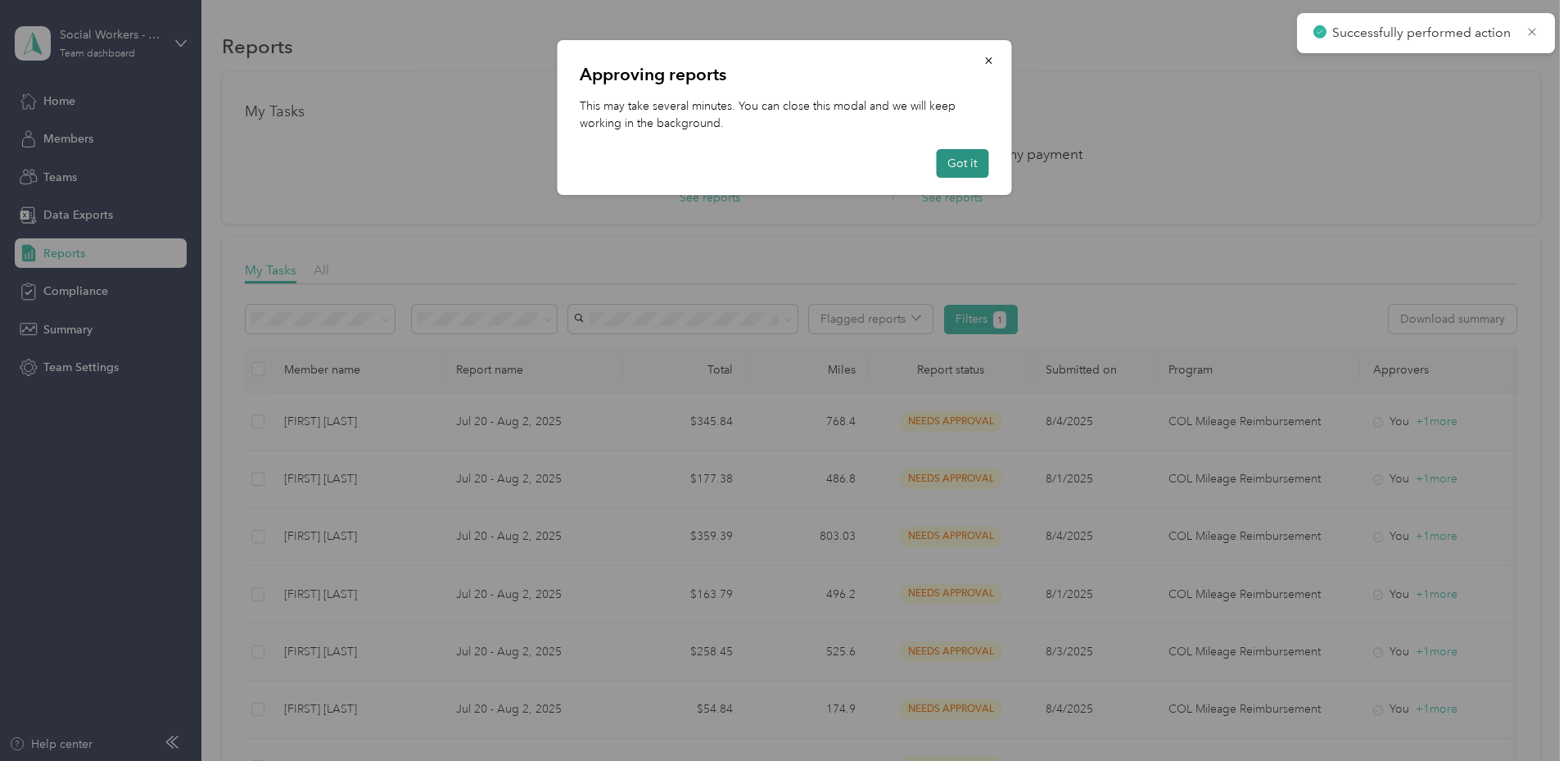 click on "Got it" at bounding box center [962, 163] 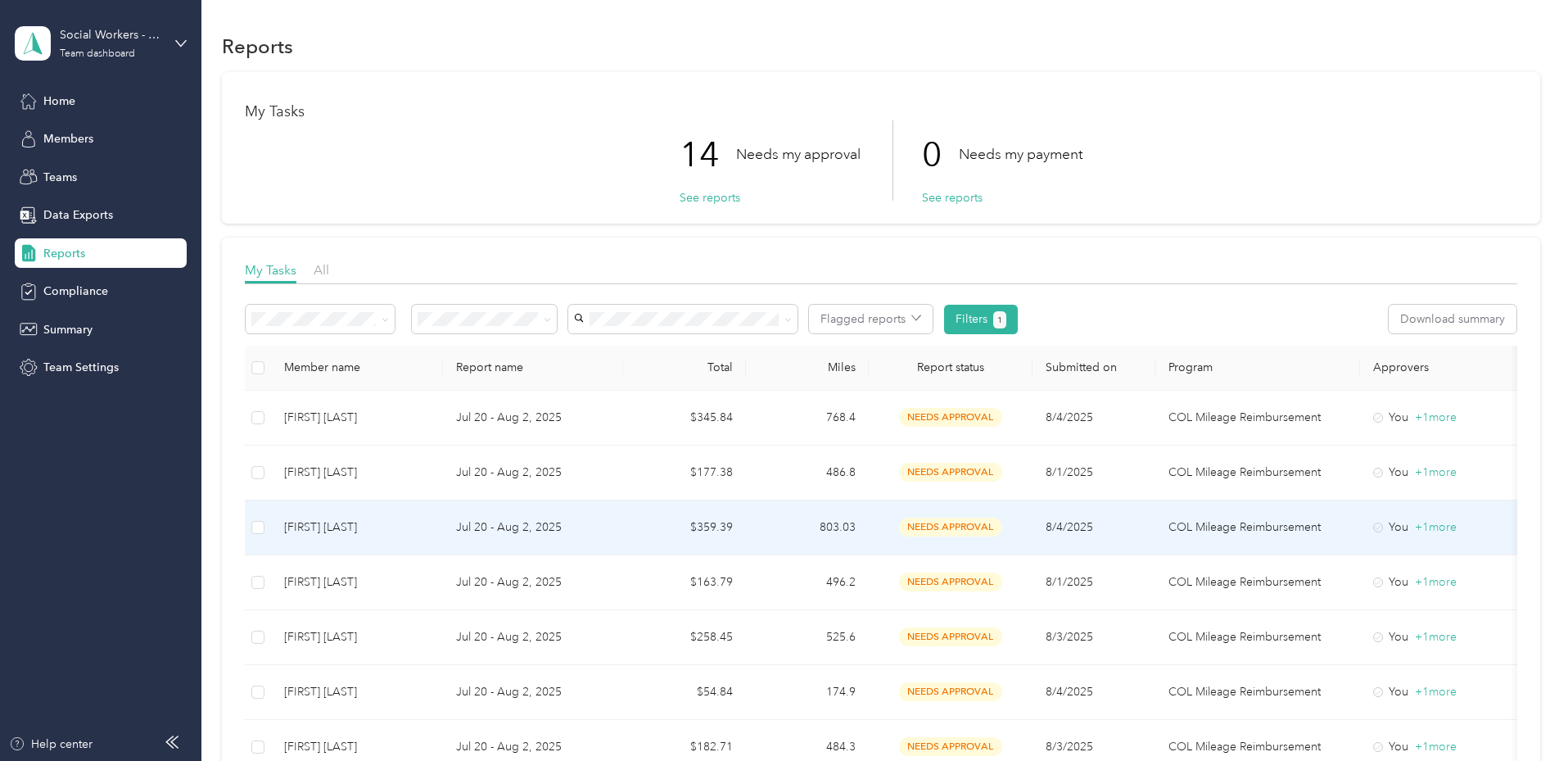 click on "[FIRST] [LAST]" at bounding box center [357, 528] 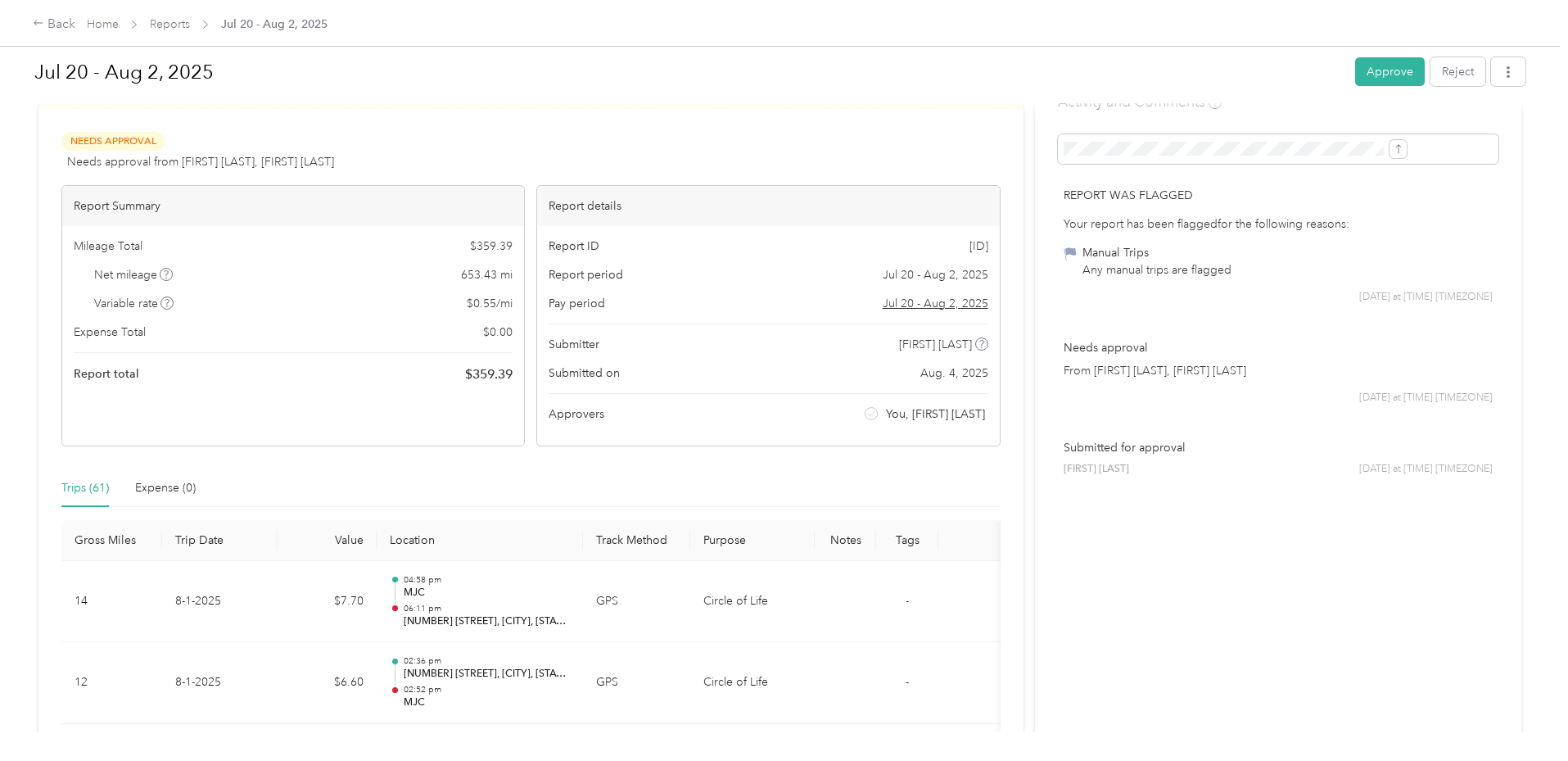 scroll, scrollTop: 0, scrollLeft: 0, axis: both 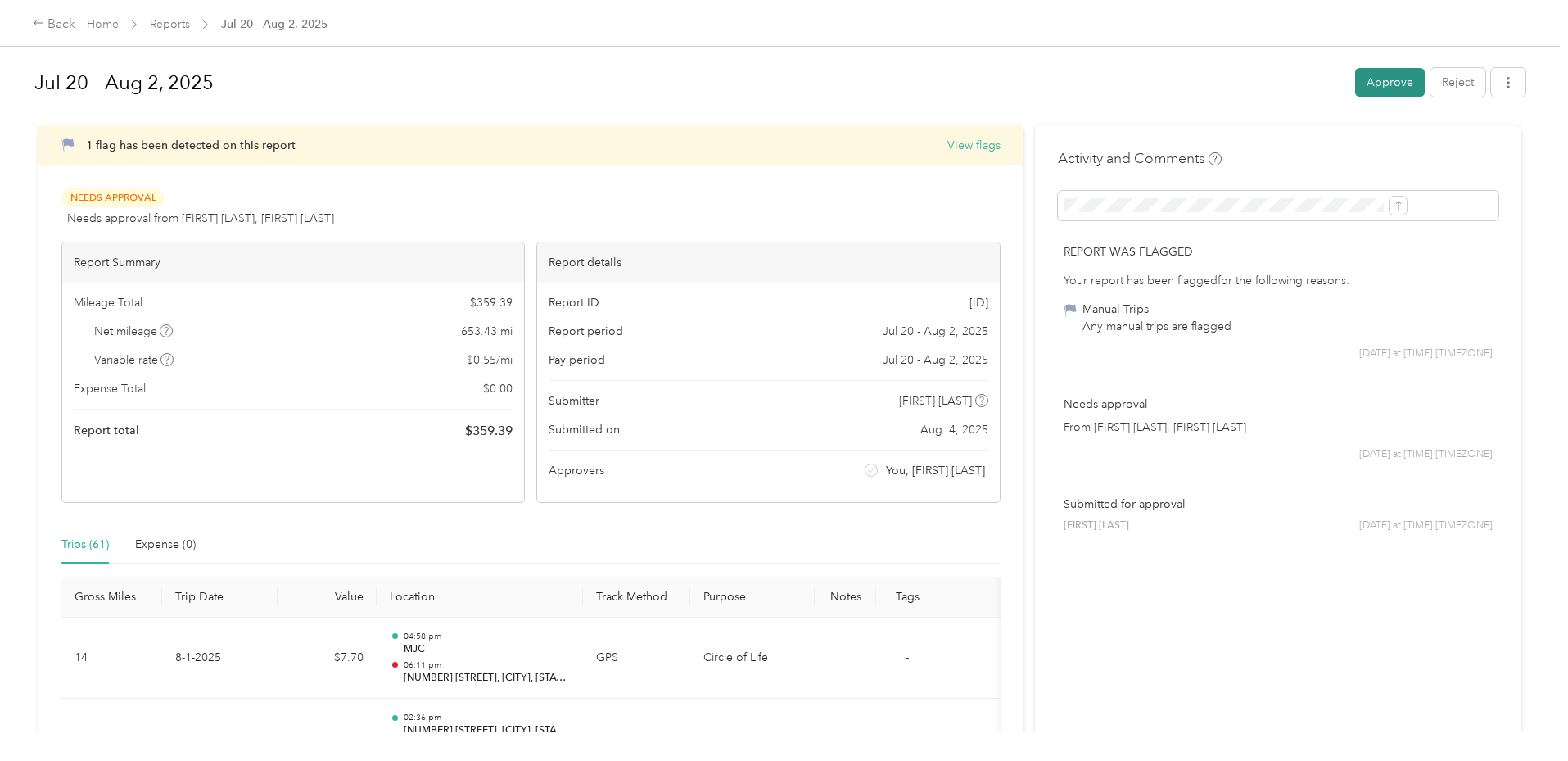 click on "Approve" at bounding box center (1390, 82) 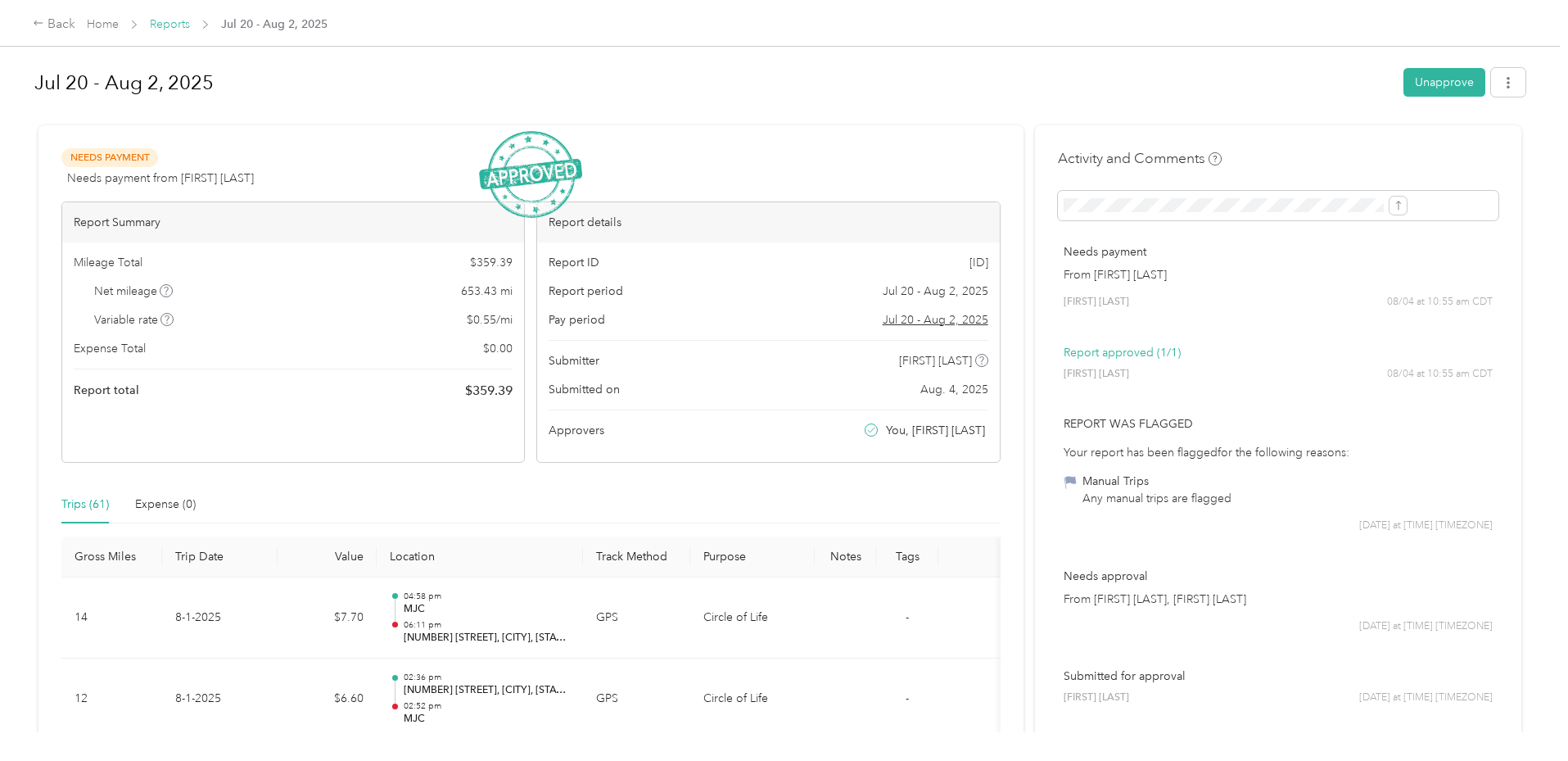 click on "Reports" at bounding box center [169, 24] 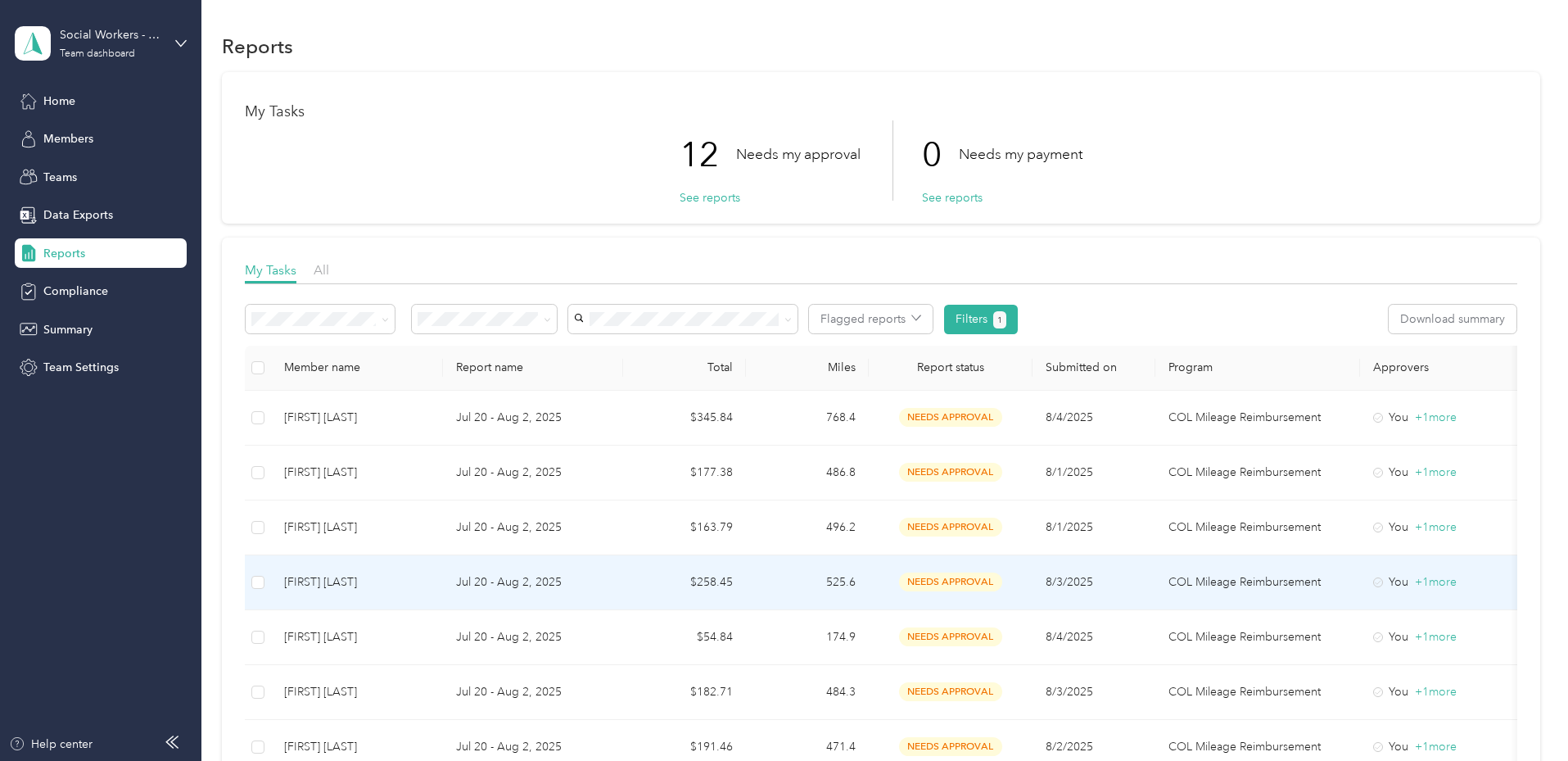 scroll, scrollTop: 82, scrollLeft: 0, axis: vertical 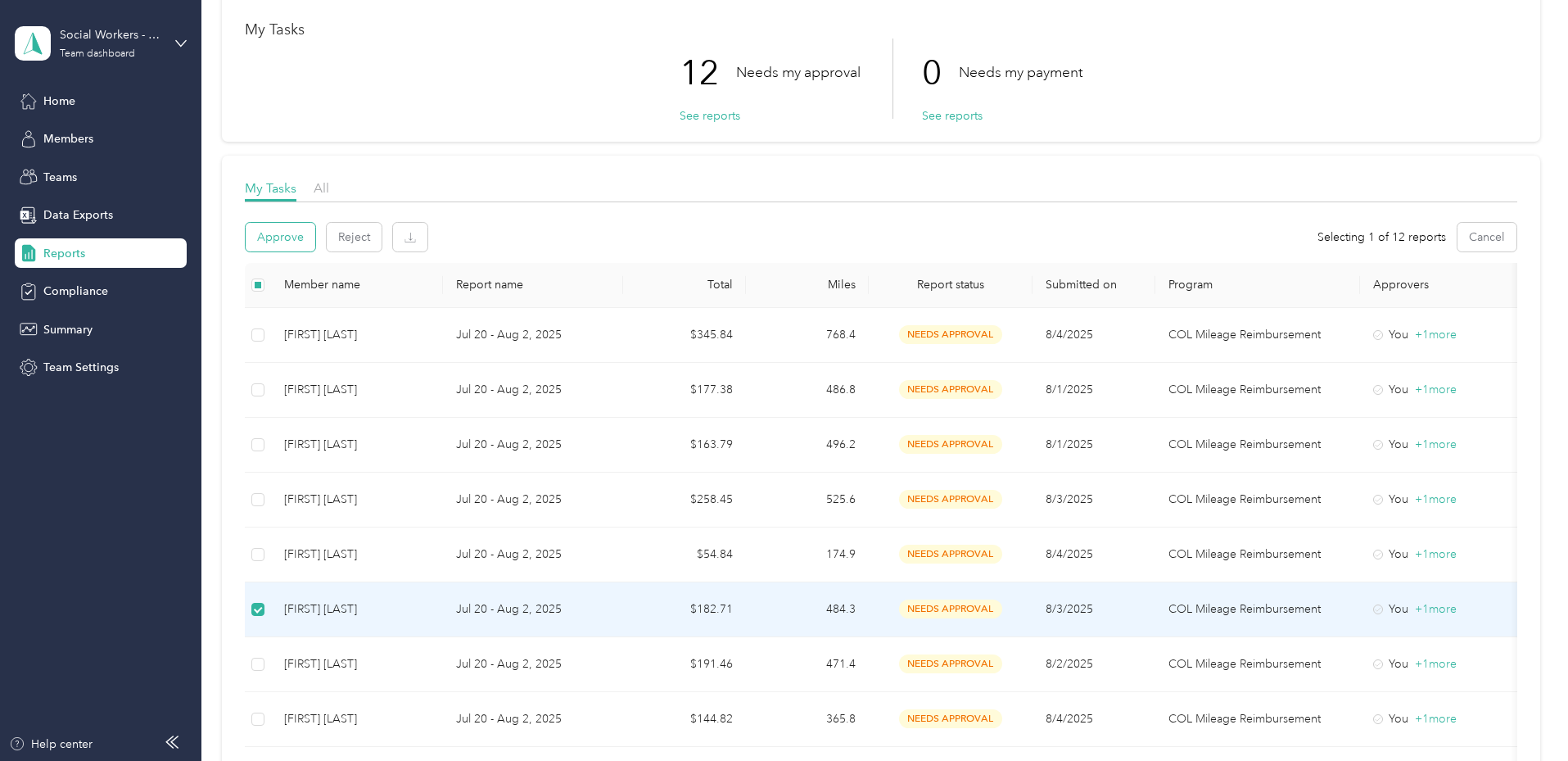 click on "Approve" at bounding box center [280, 237] 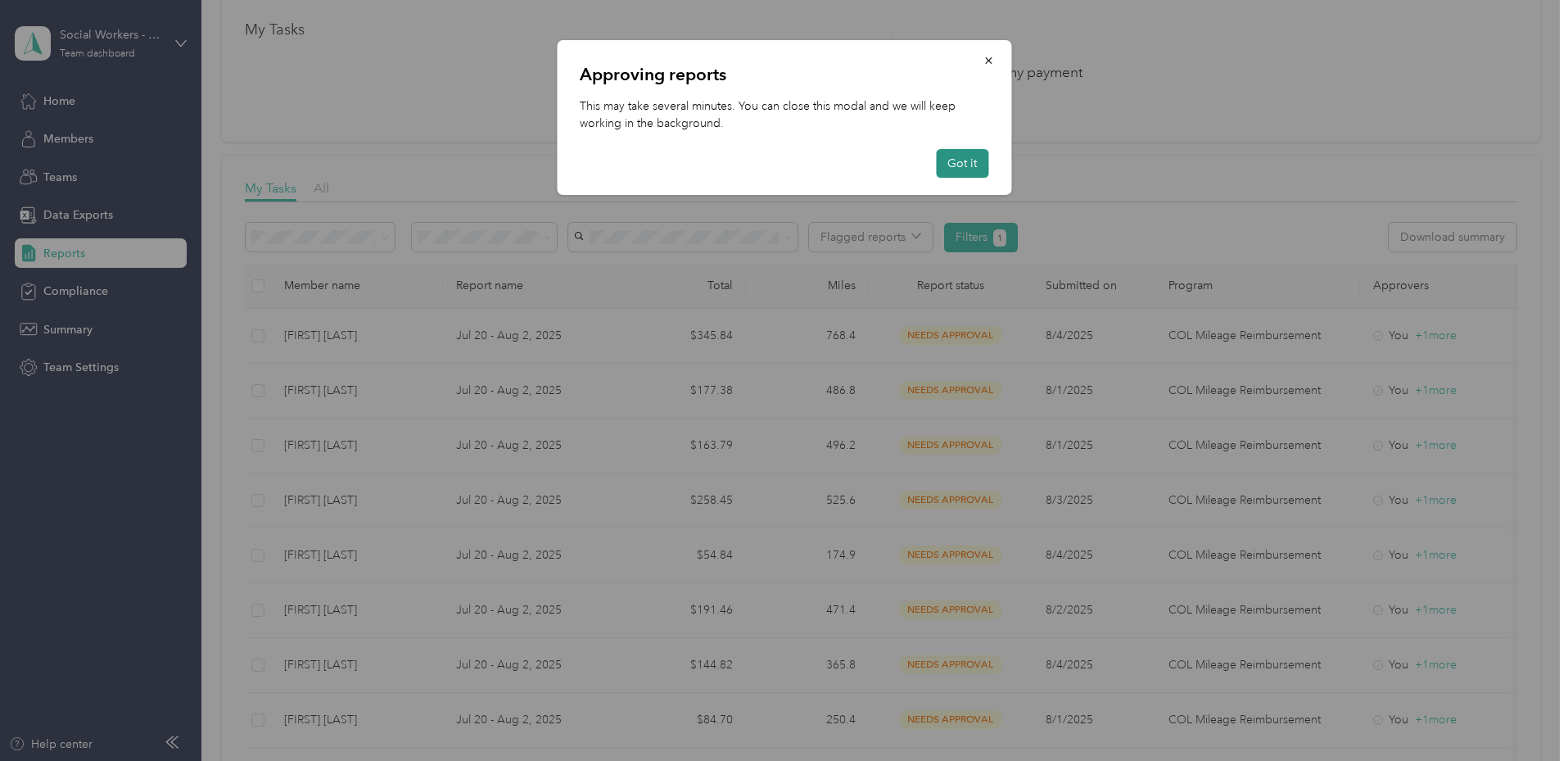 click on "Got it" at bounding box center [962, 163] 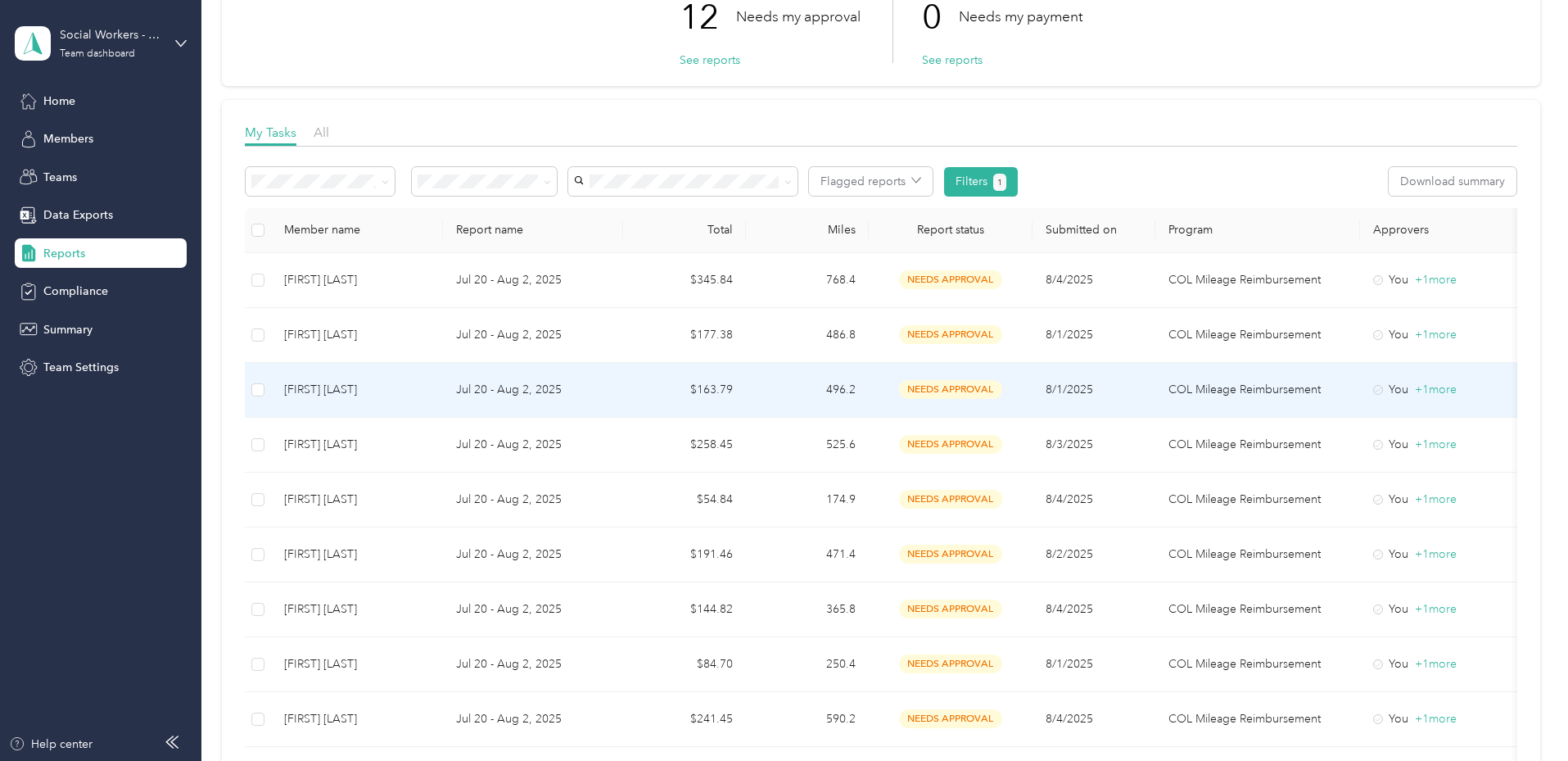 scroll, scrollTop: 164, scrollLeft: 0, axis: vertical 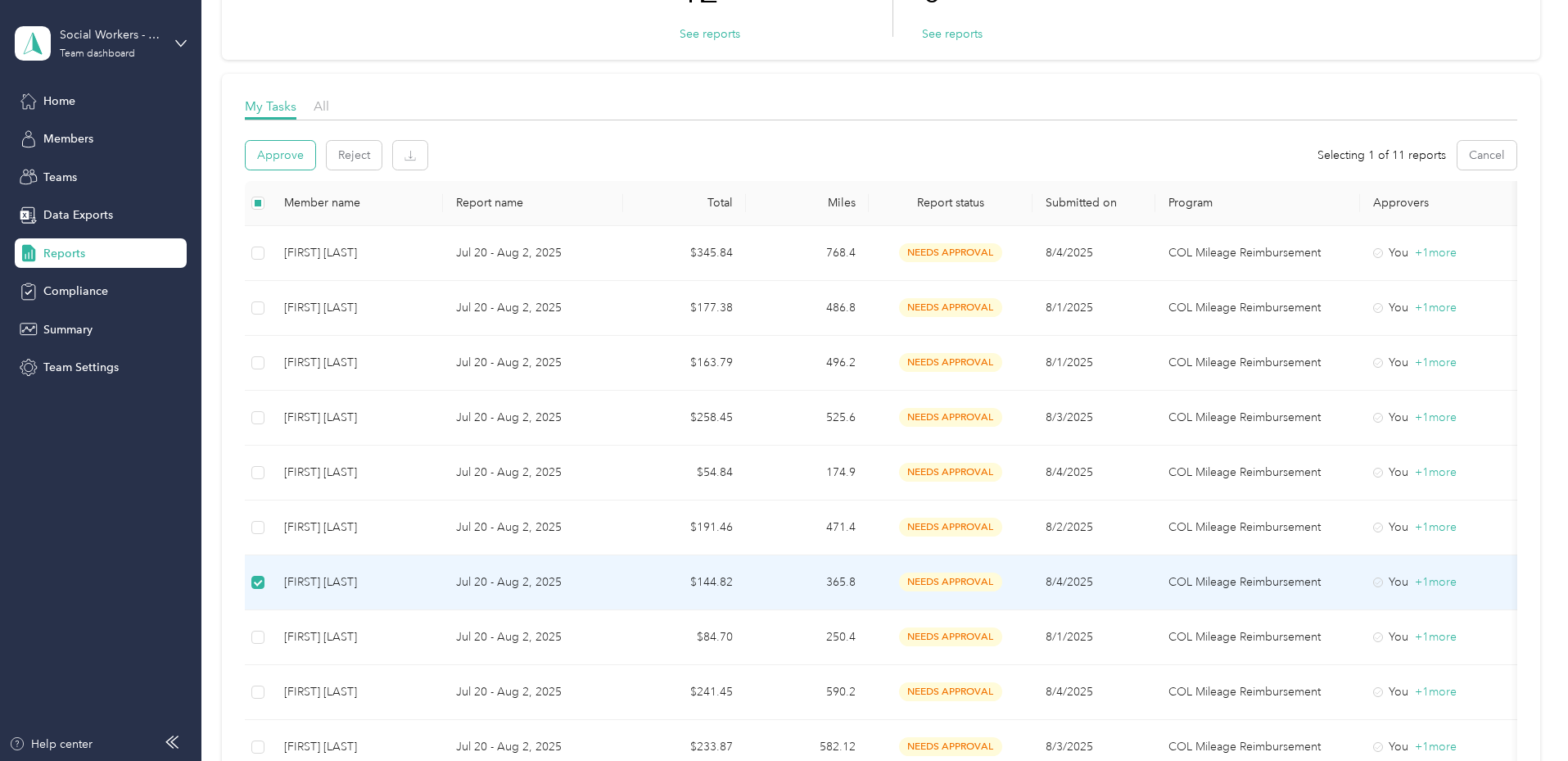 click on "Approve" at bounding box center [280, 155] 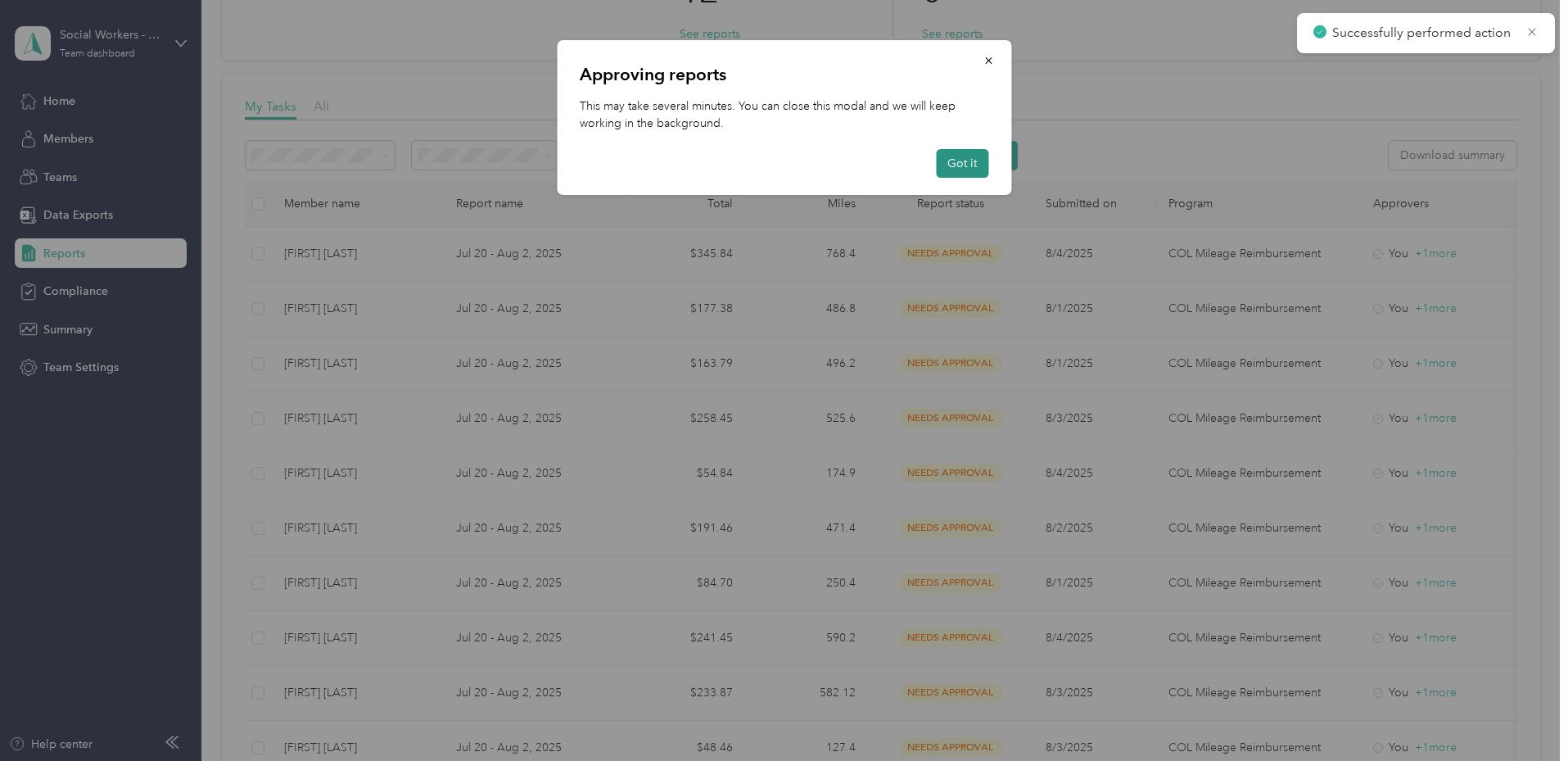 click on "Got it" at bounding box center (962, 163) 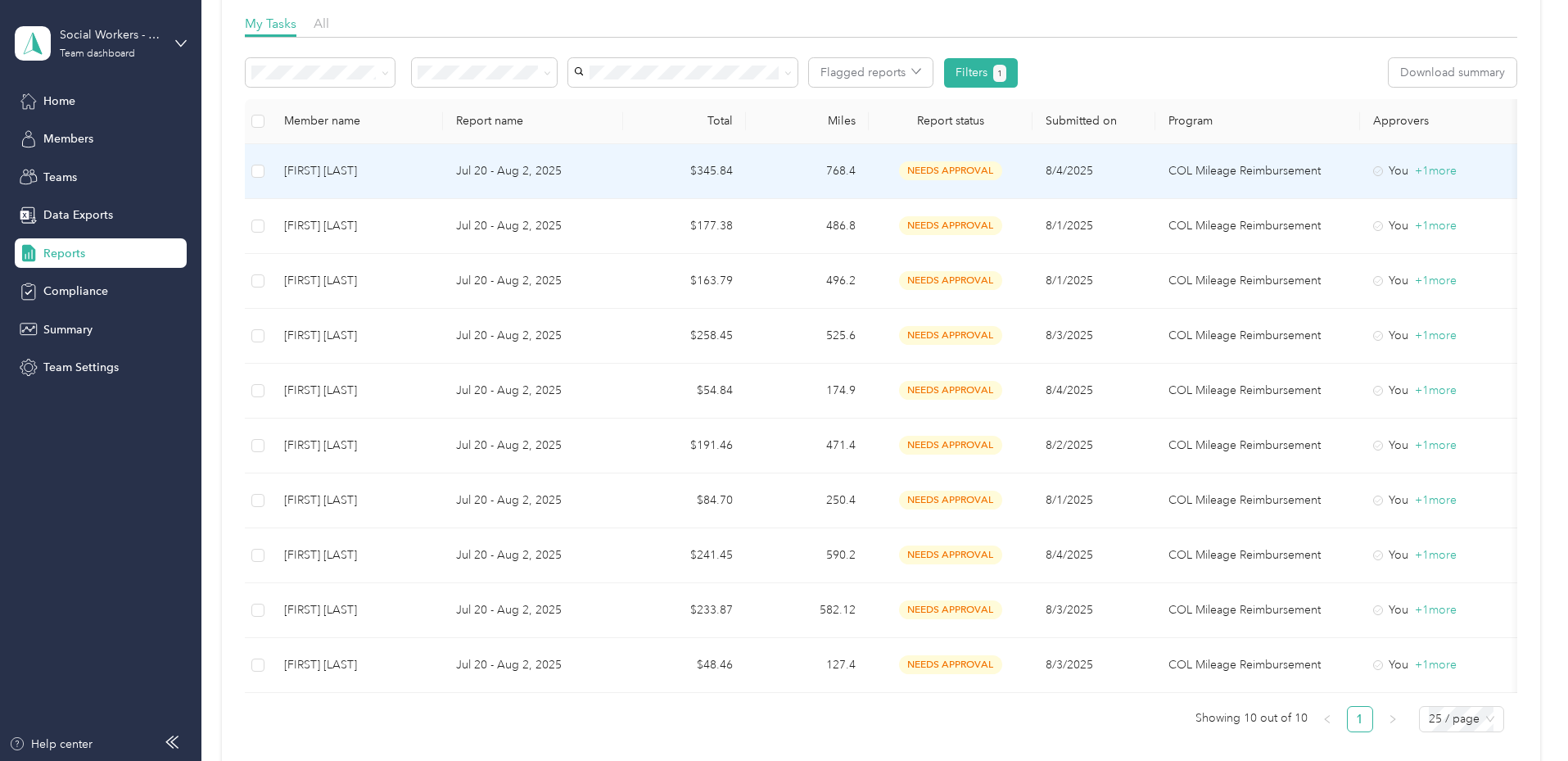 scroll, scrollTop: 246, scrollLeft: 0, axis: vertical 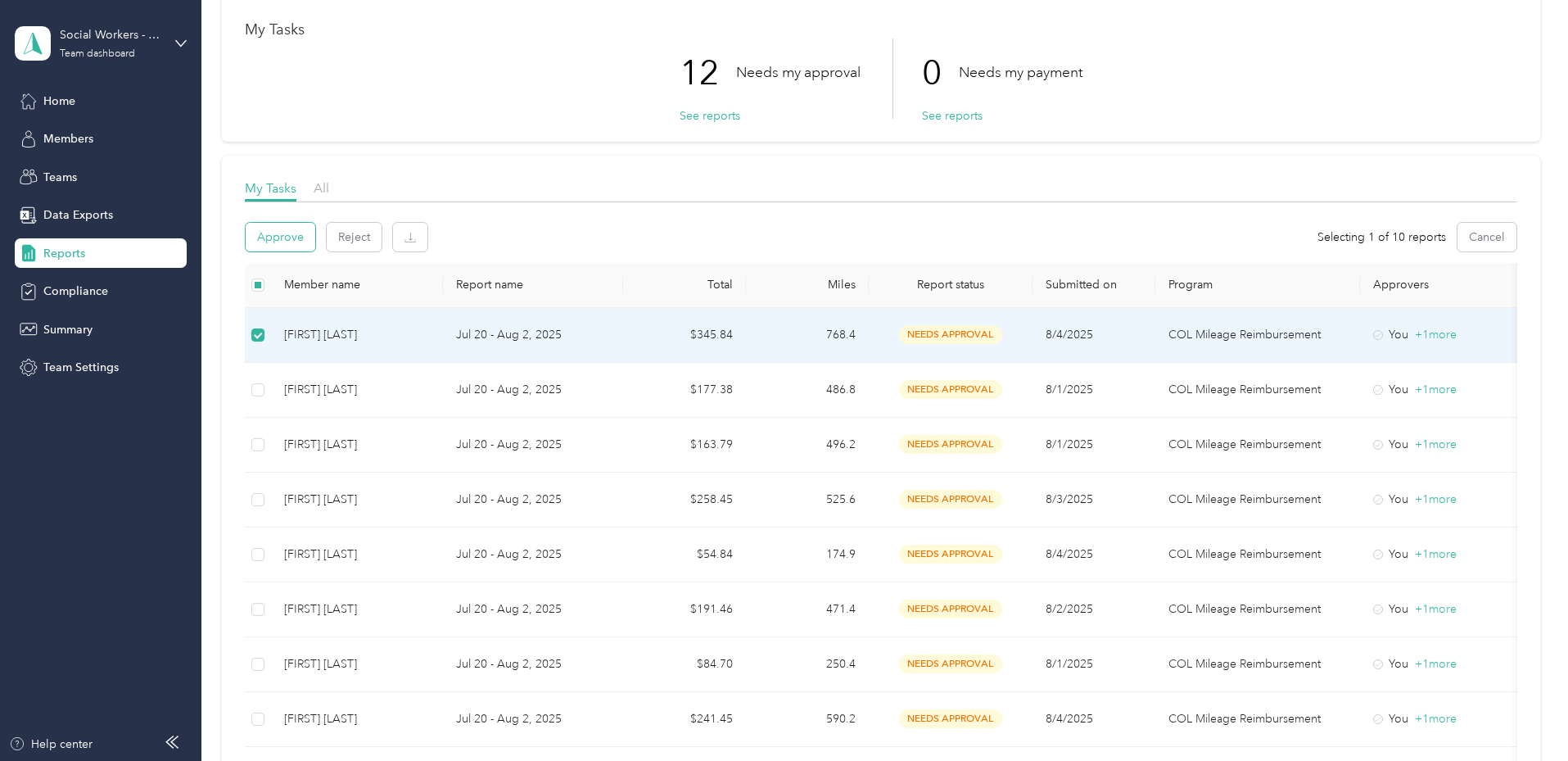click on "Approve" at bounding box center (280, 237) 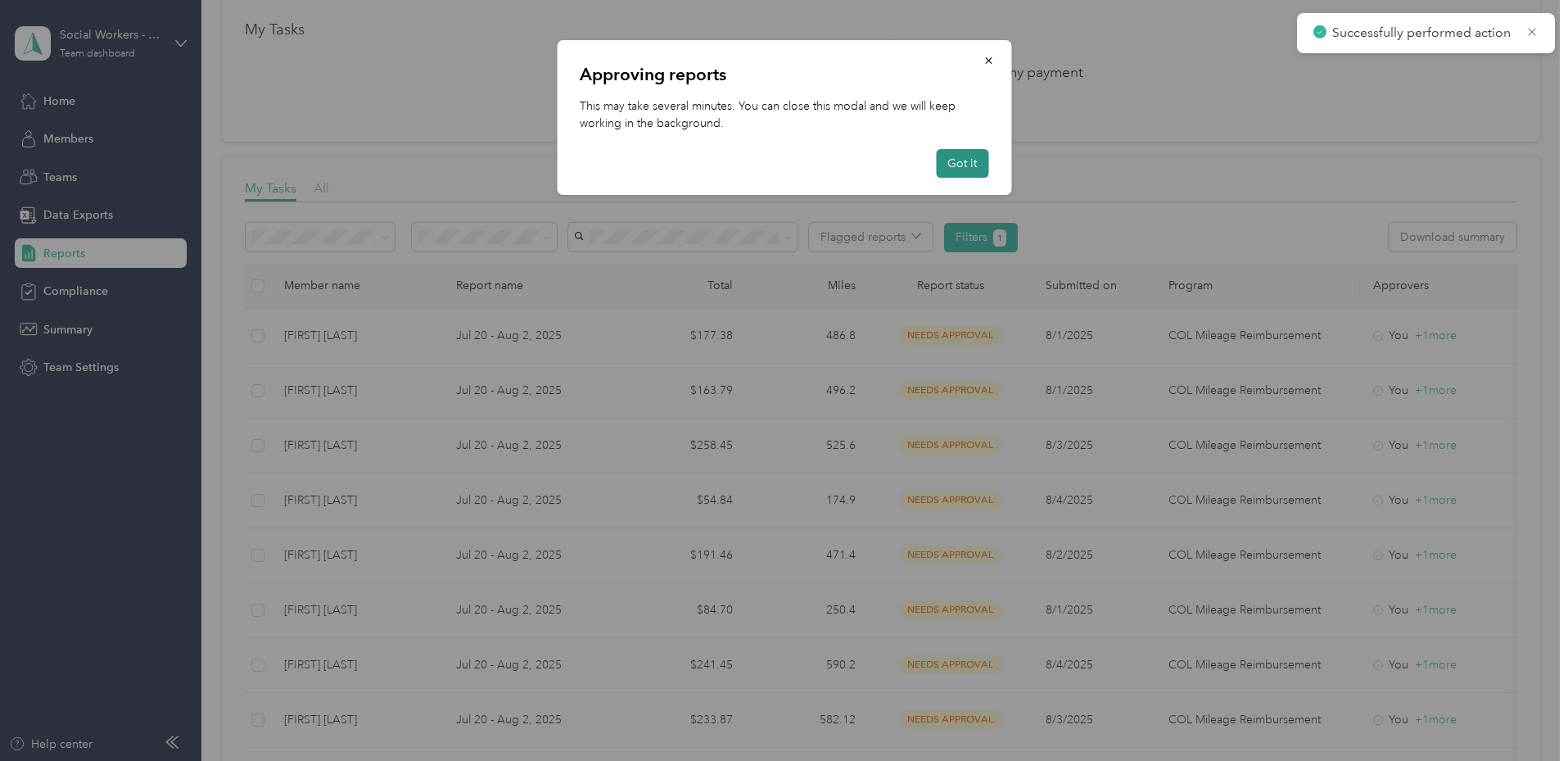 click on "Got it" at bounding box center [962, 163] 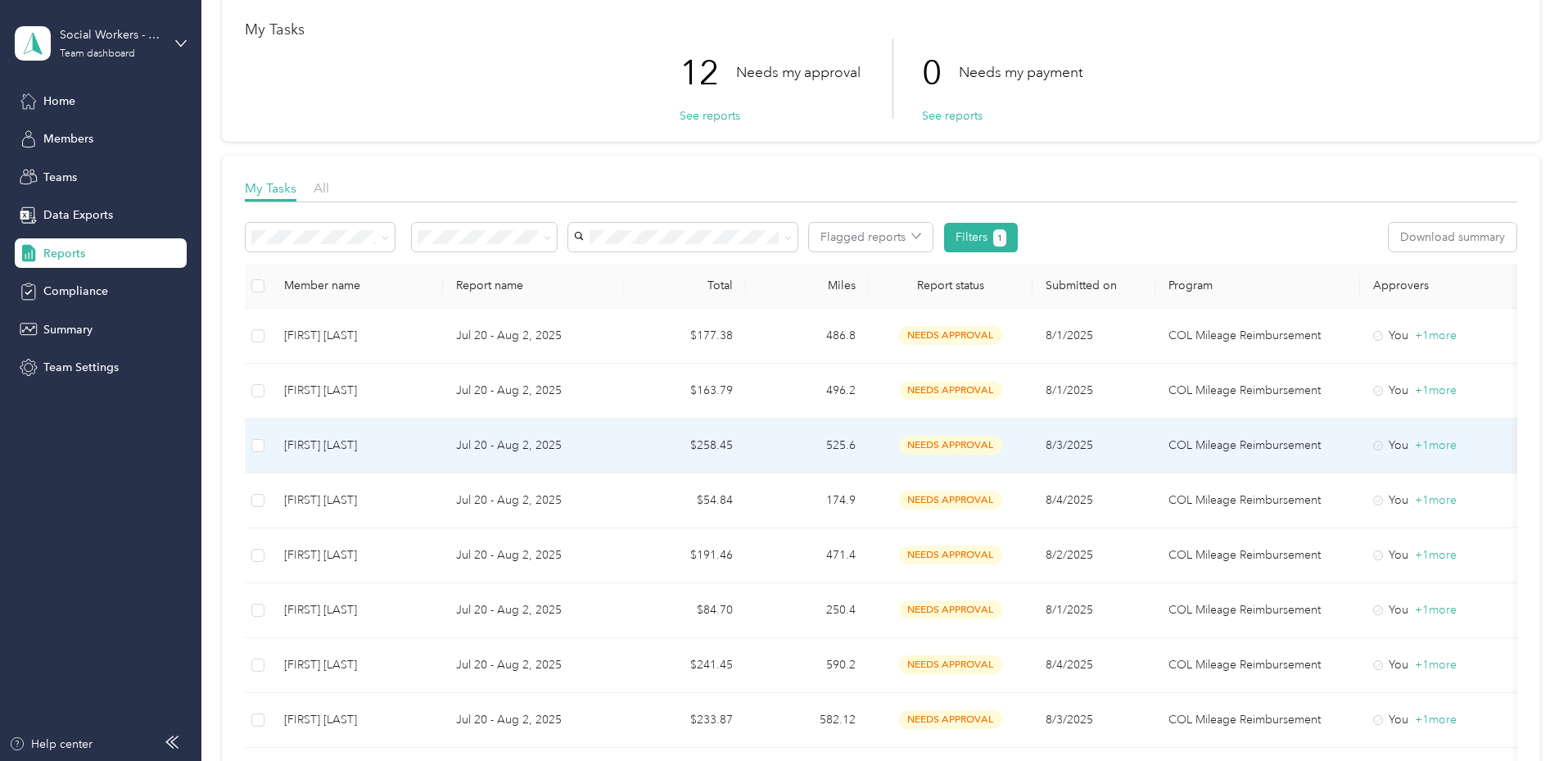 click on "[FIRST] [LAST]" at bounding box center (357, 446) 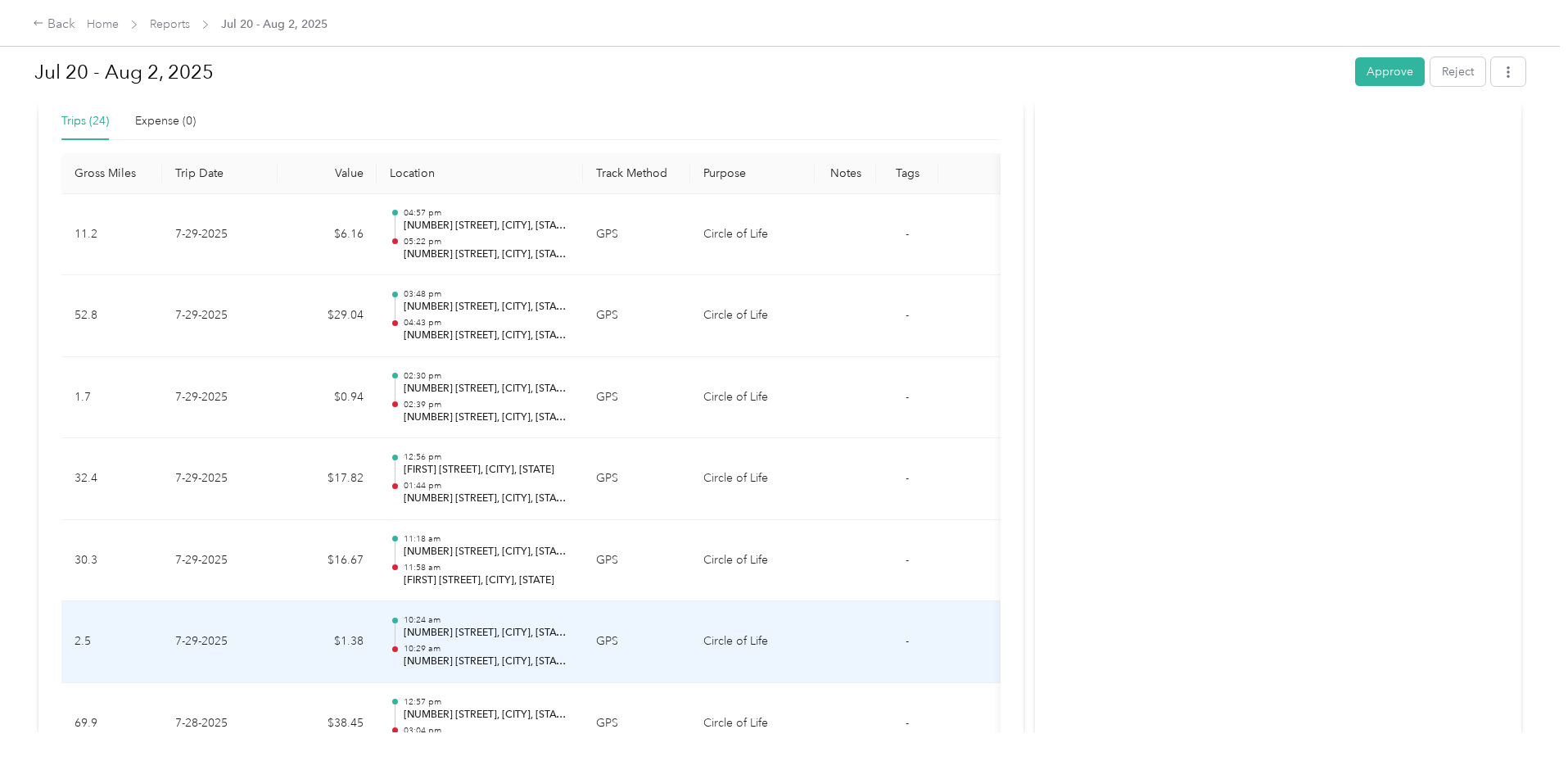 scroll, scrollTop: 363, scrollLeft: 0, axis: vertical 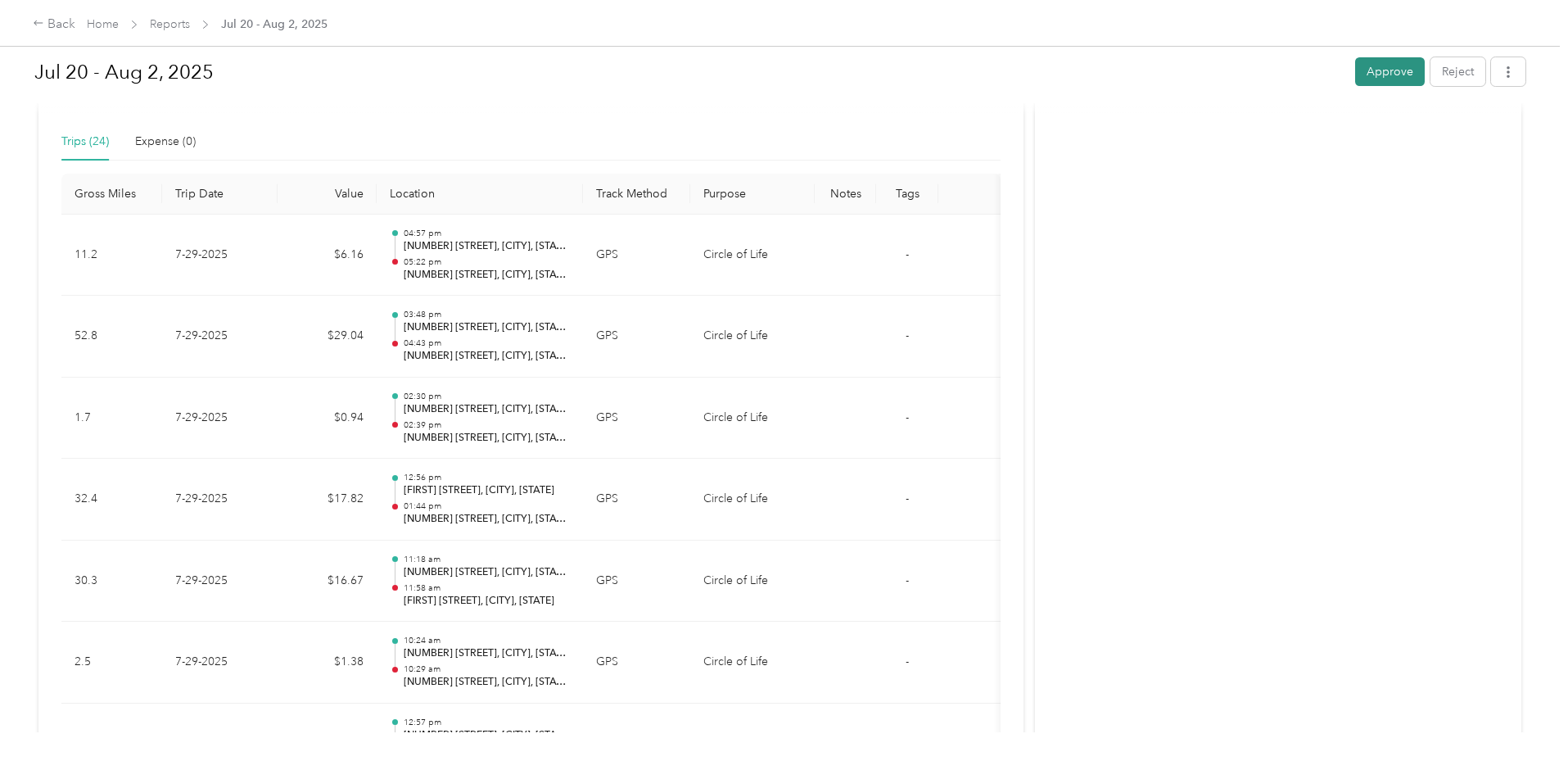click on "Approve" at bounding box center (1390, 71) 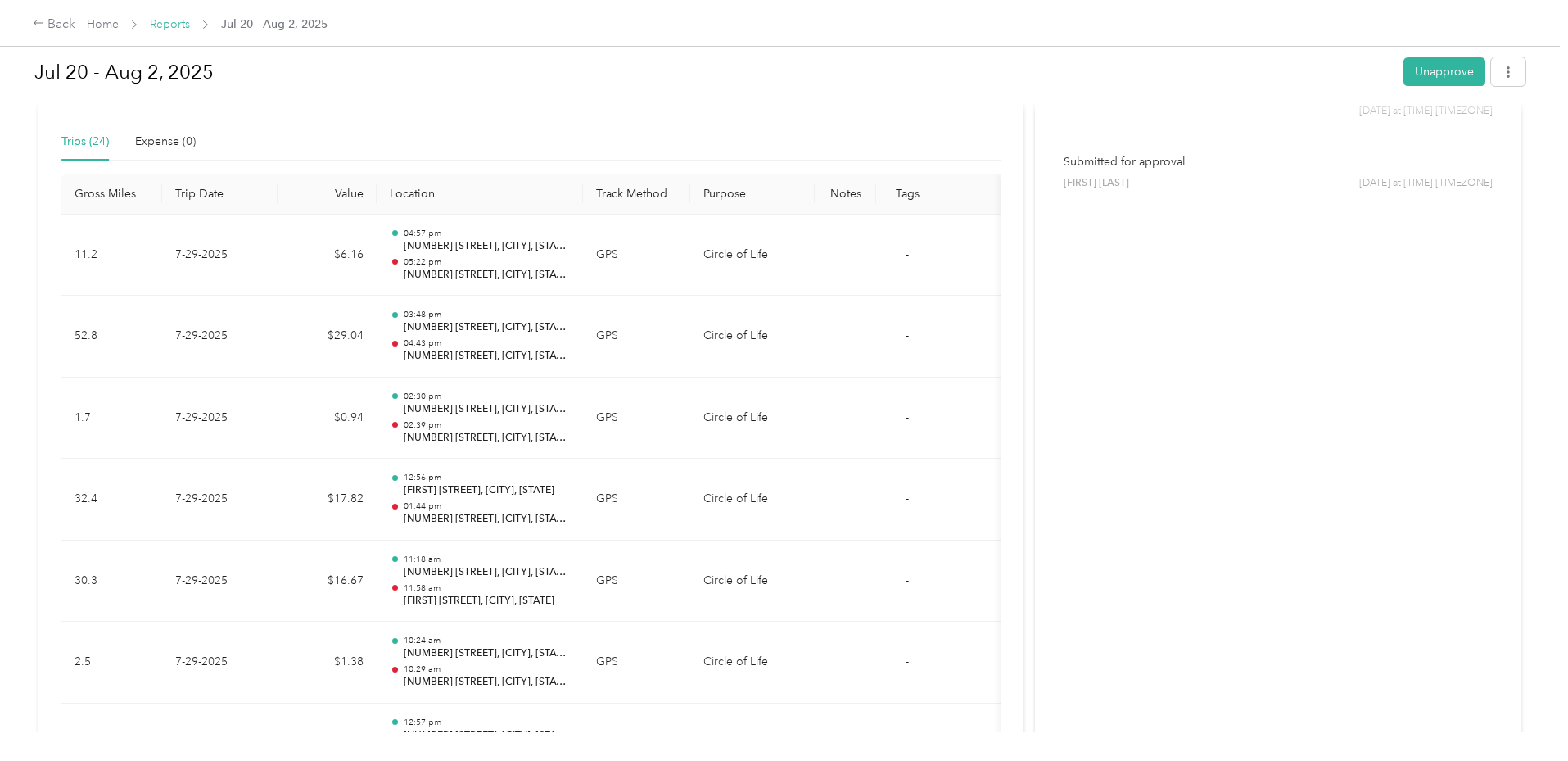 click on "Reports" at bounding box center (169, 24) 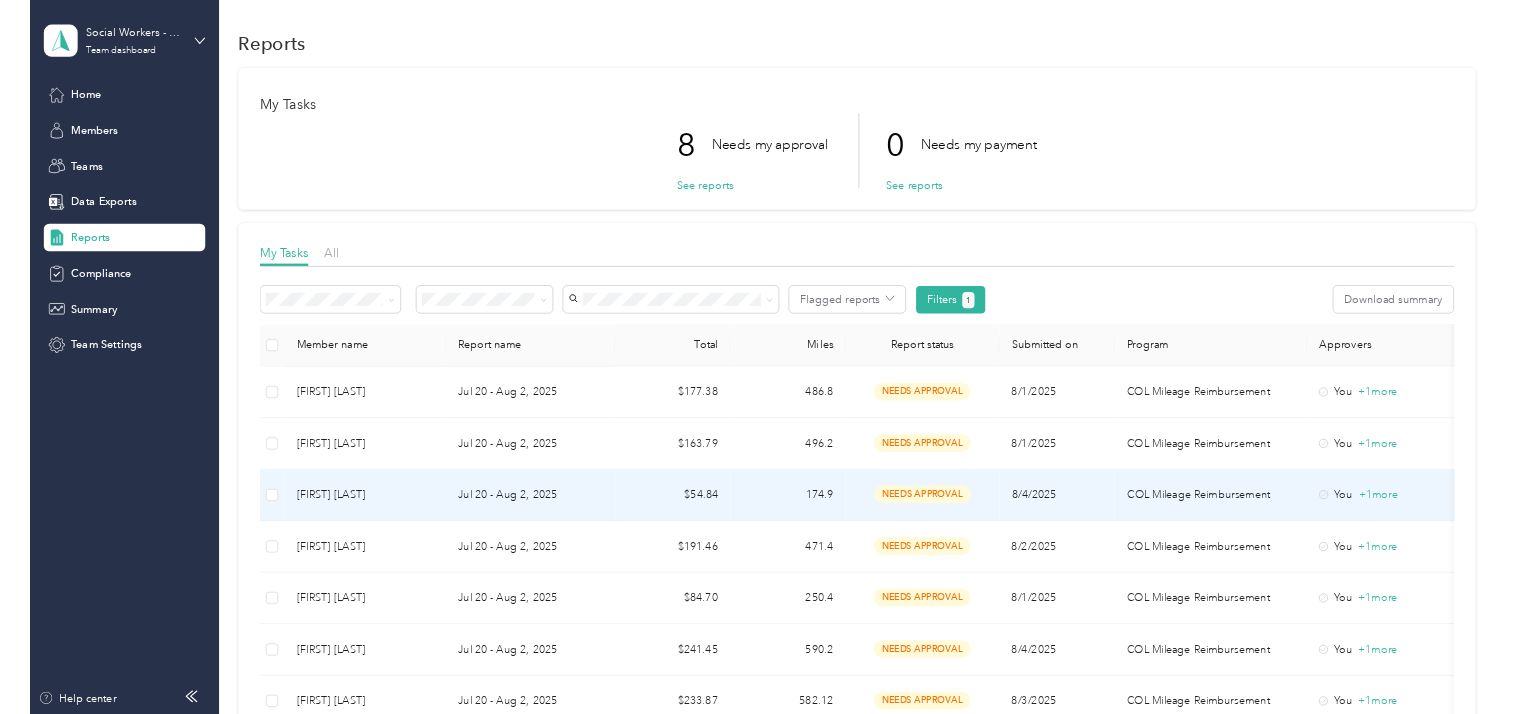 scroll, scrollTop: 100, scrollLeft: 0, axis: vertical 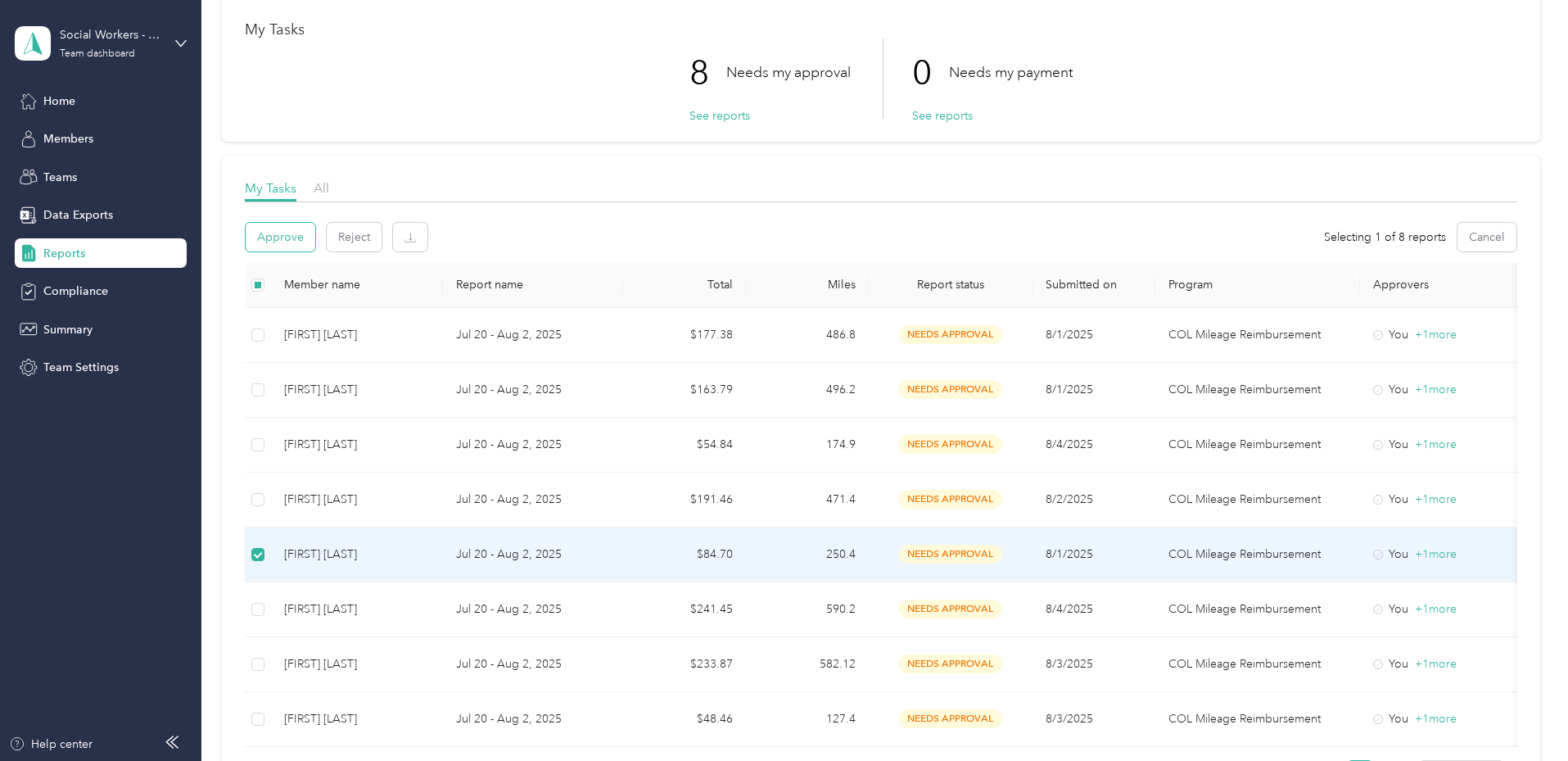 click on "Approve" at bounding box center (280, 237) 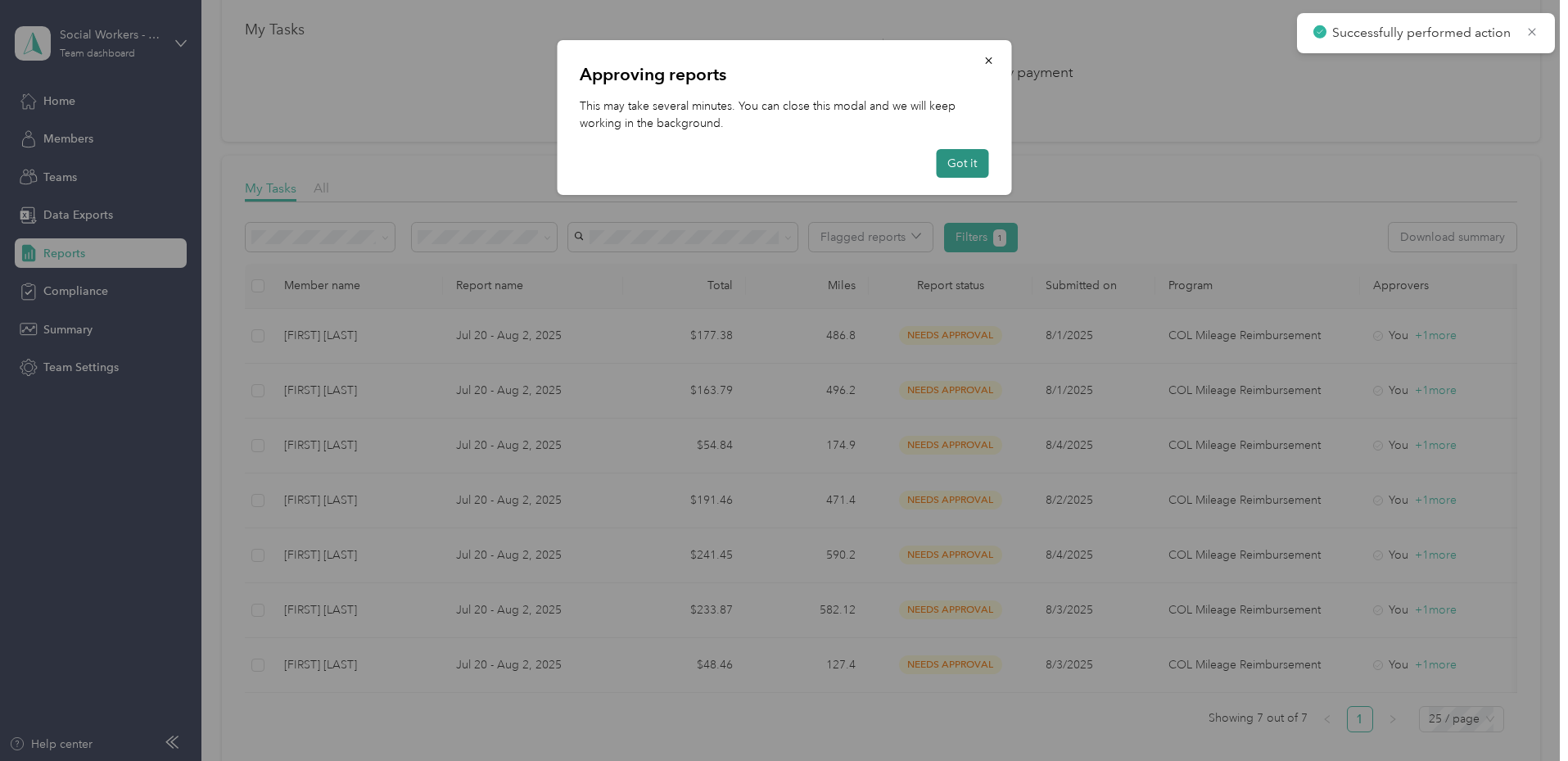 click on "Got it" at bounding box center (962, 163) 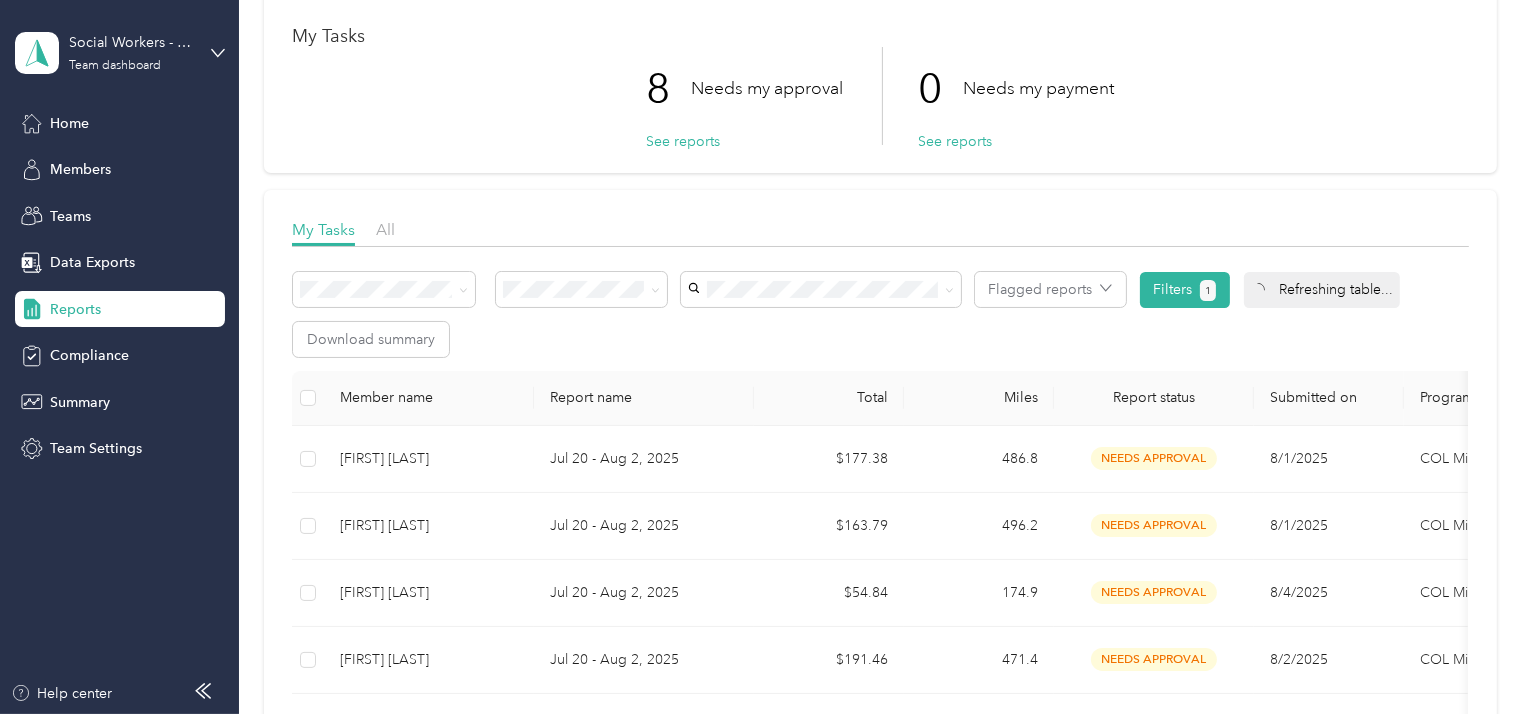 scroll, scrollTop: 100, scrollLeft: 0, axis: vertical 